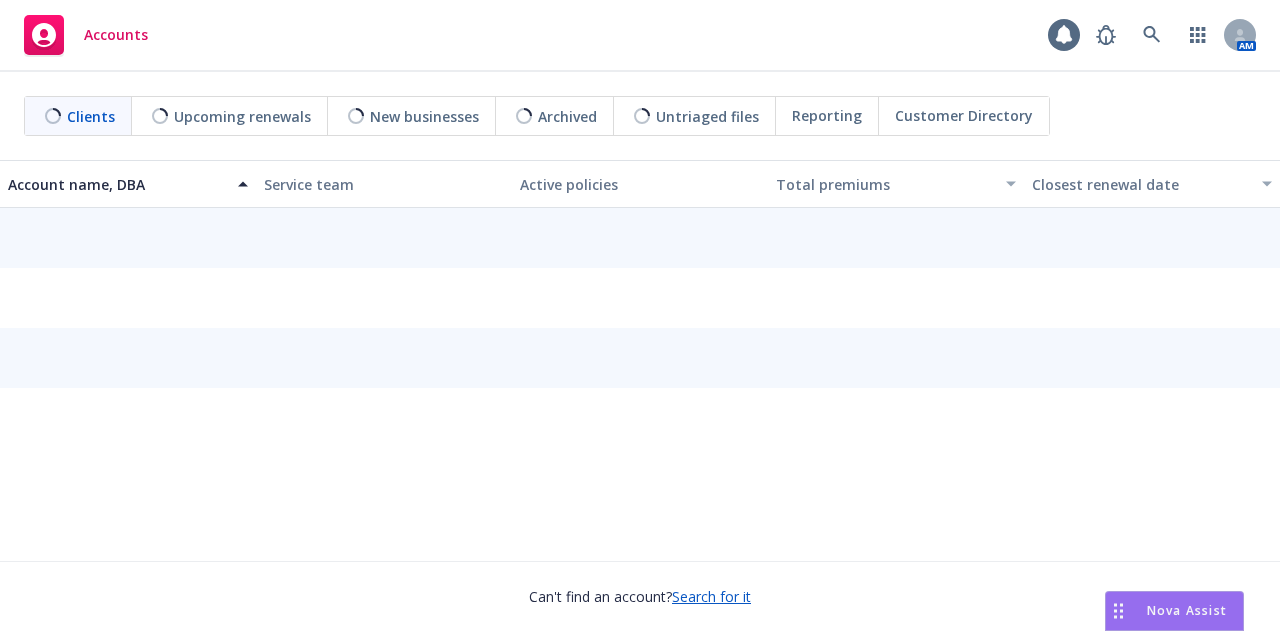 scroll, scrollTop: 0, scrollLeft: 0, axis: both 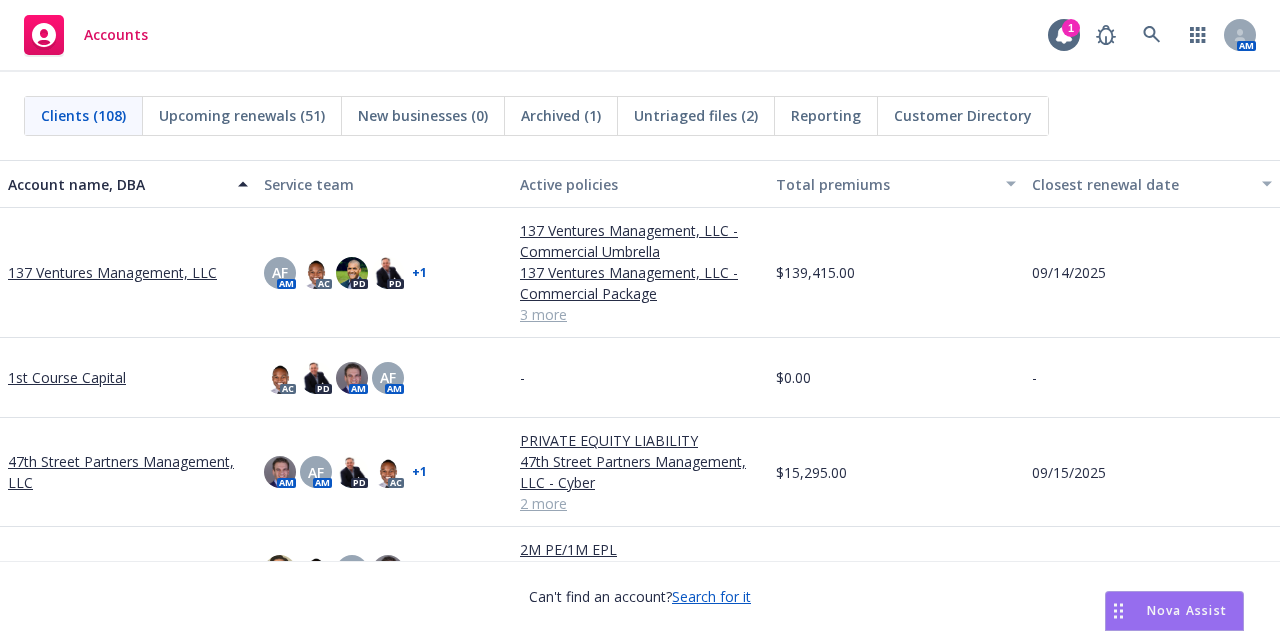 click on "Accounts 1 AM" at bounding box center [640, 36] 